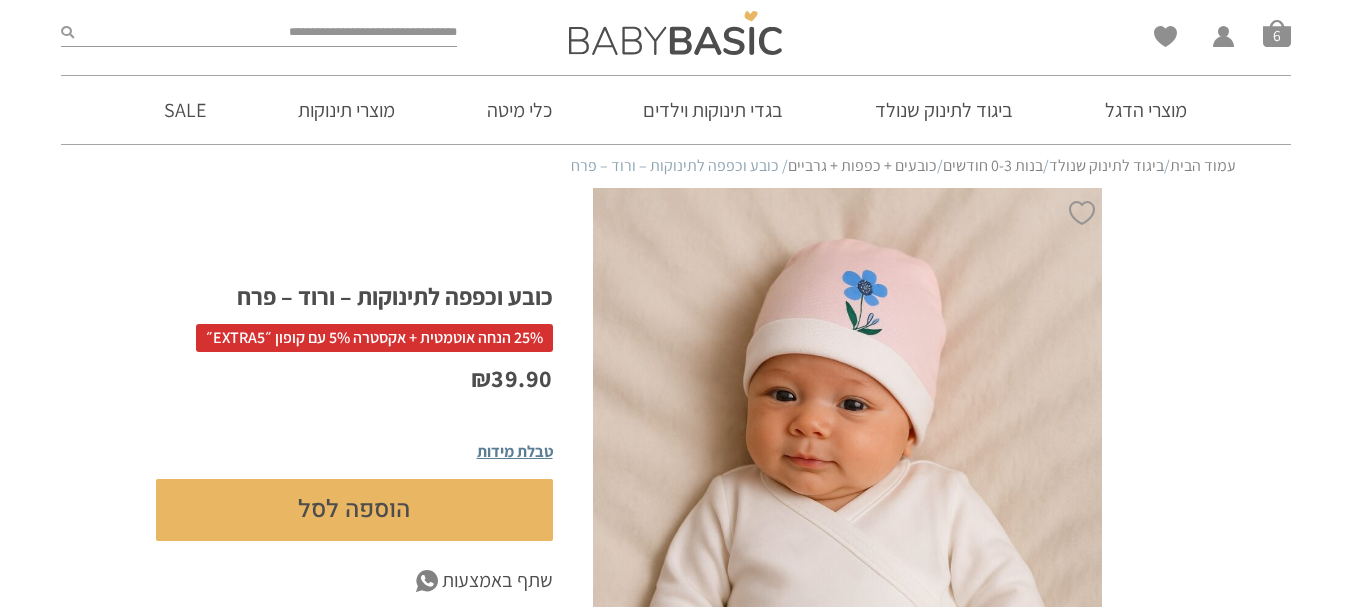 click on "כובעים + כפפות + גרביים" at bounding box center (862, 165) 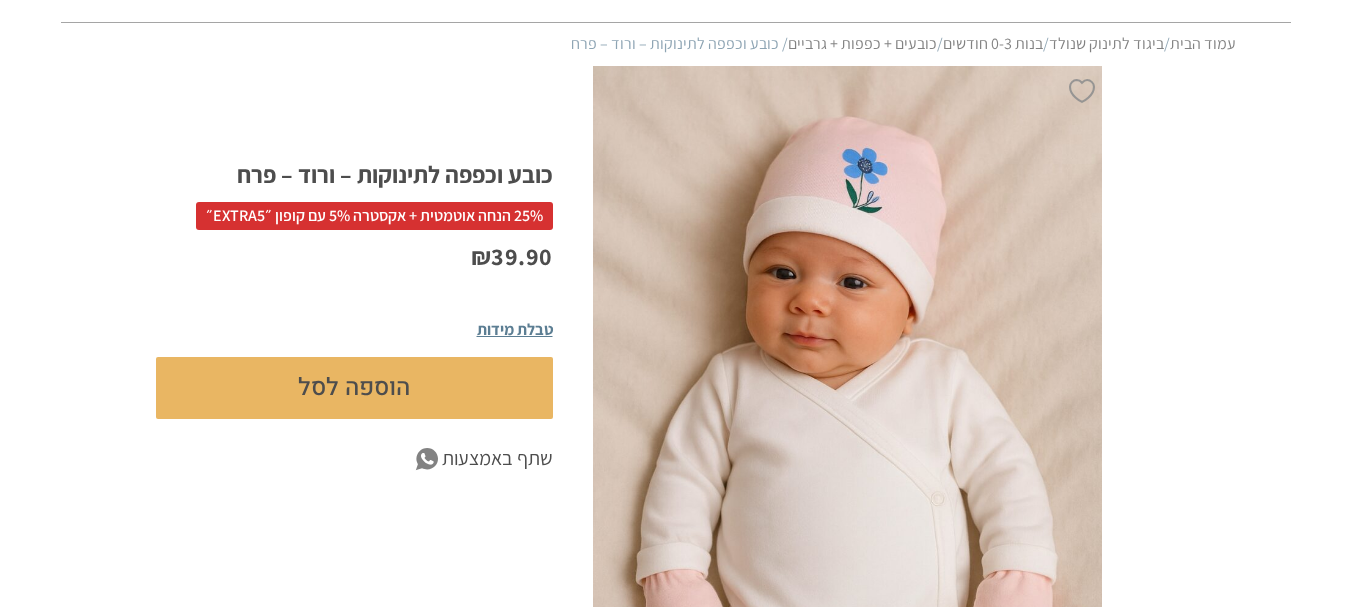 scroll, scrollTop: 123, scrollLeft: 0, axis: vertical 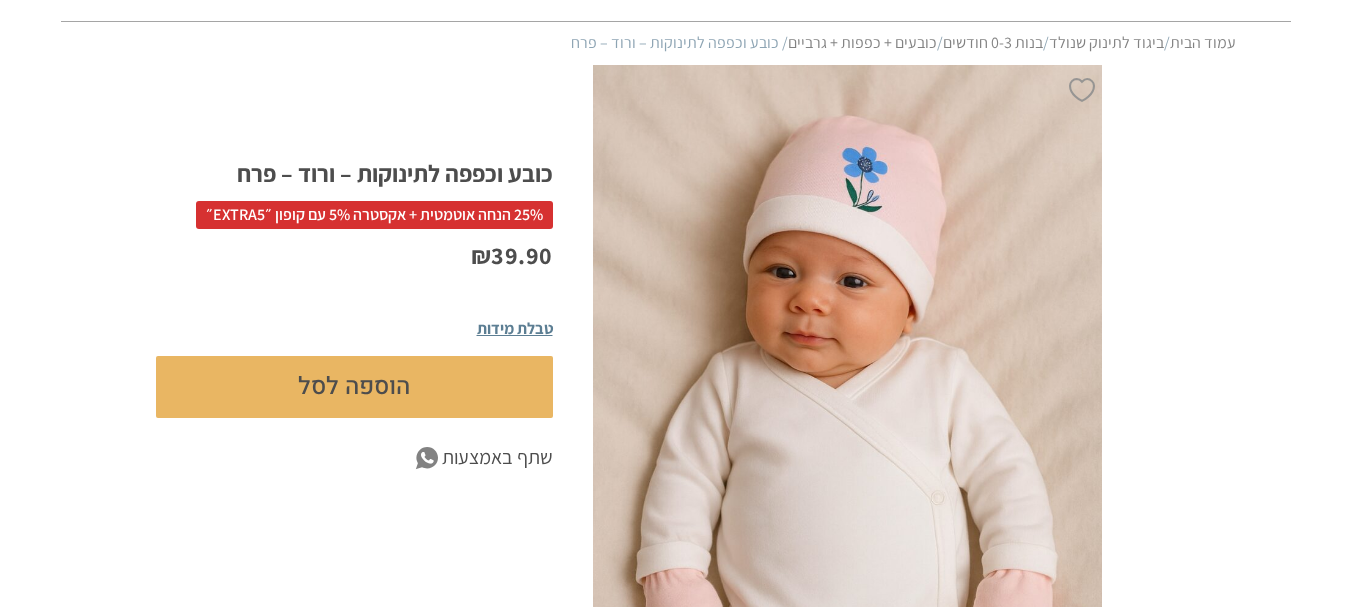 click on "כובעים + כפפות + גרביים" at bounding box center (862, 42) 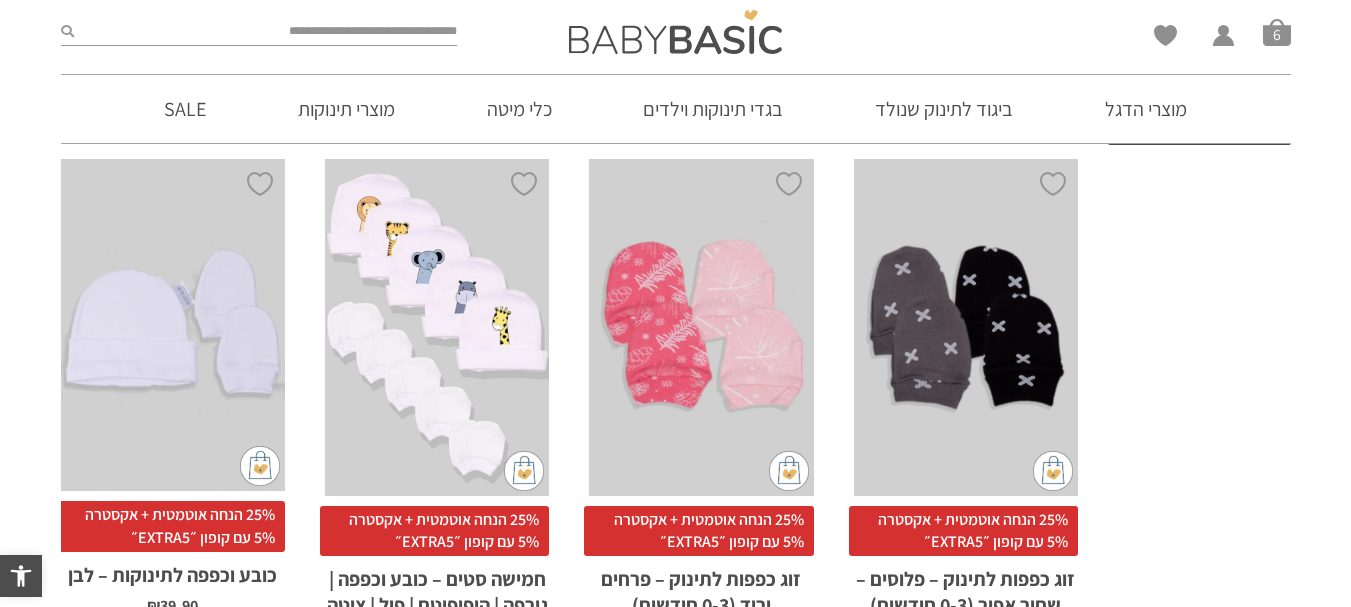 scroll, scrollTop: 781, scrollLeft: 0, axis: vertical 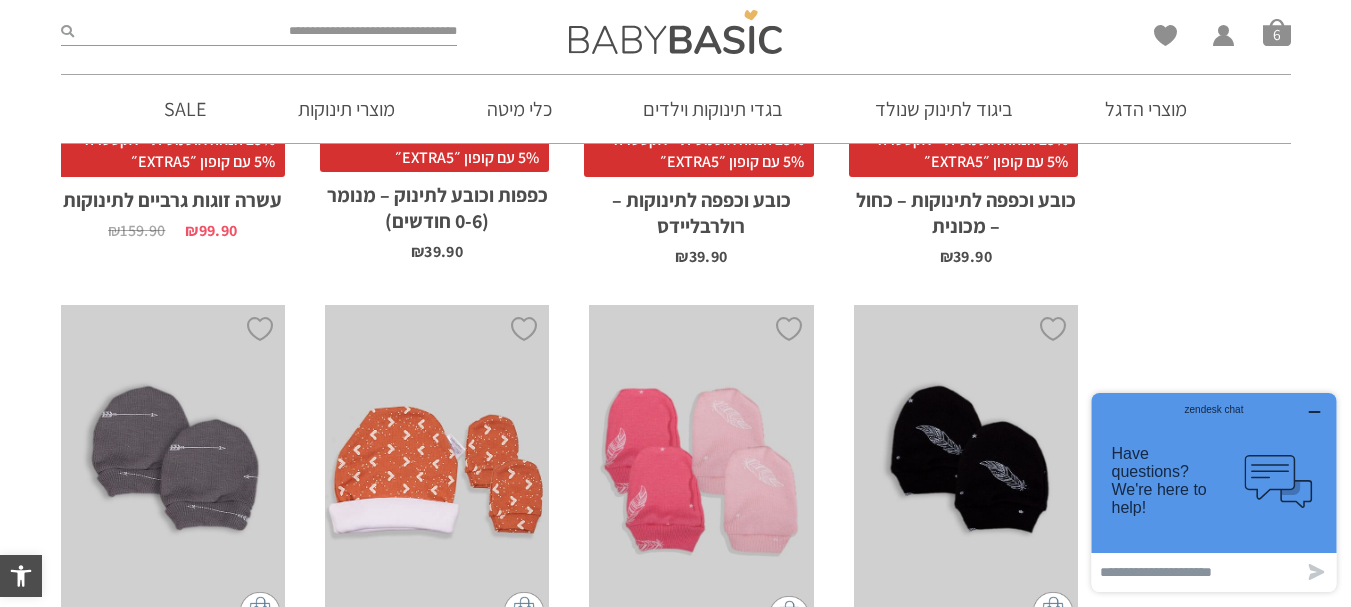 click on "**********" at bounding box center [1194, -807] 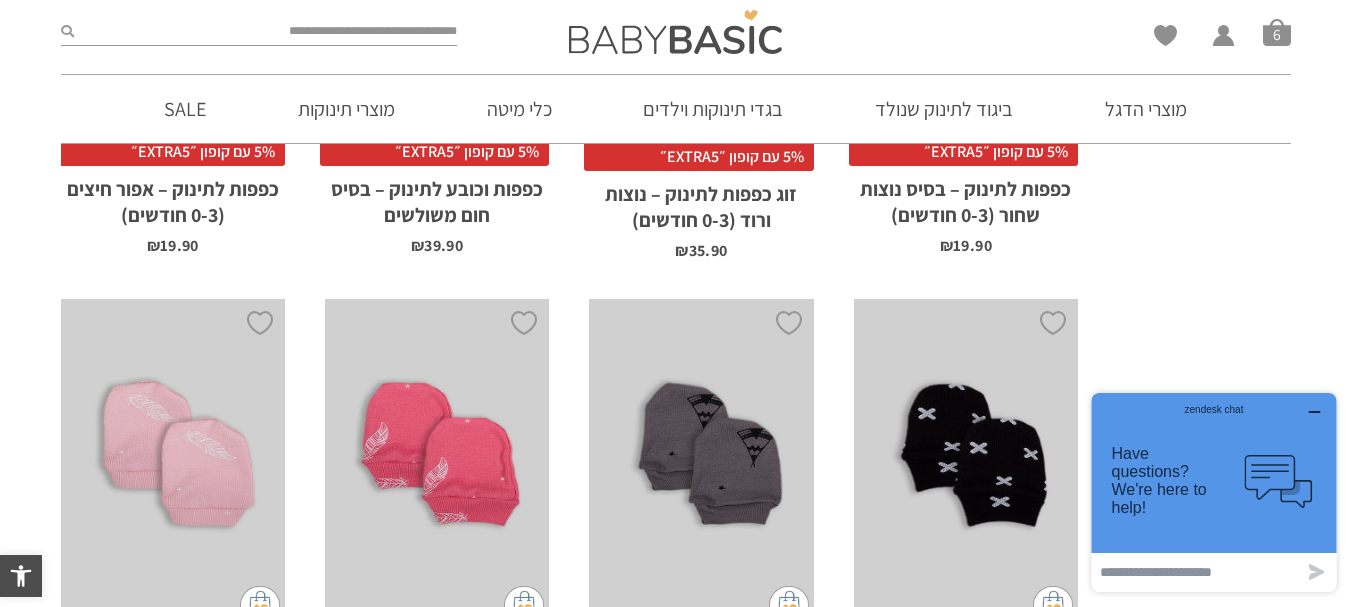scroll, scrollTop: 4332, scrollLeft: 0, axis: vertical 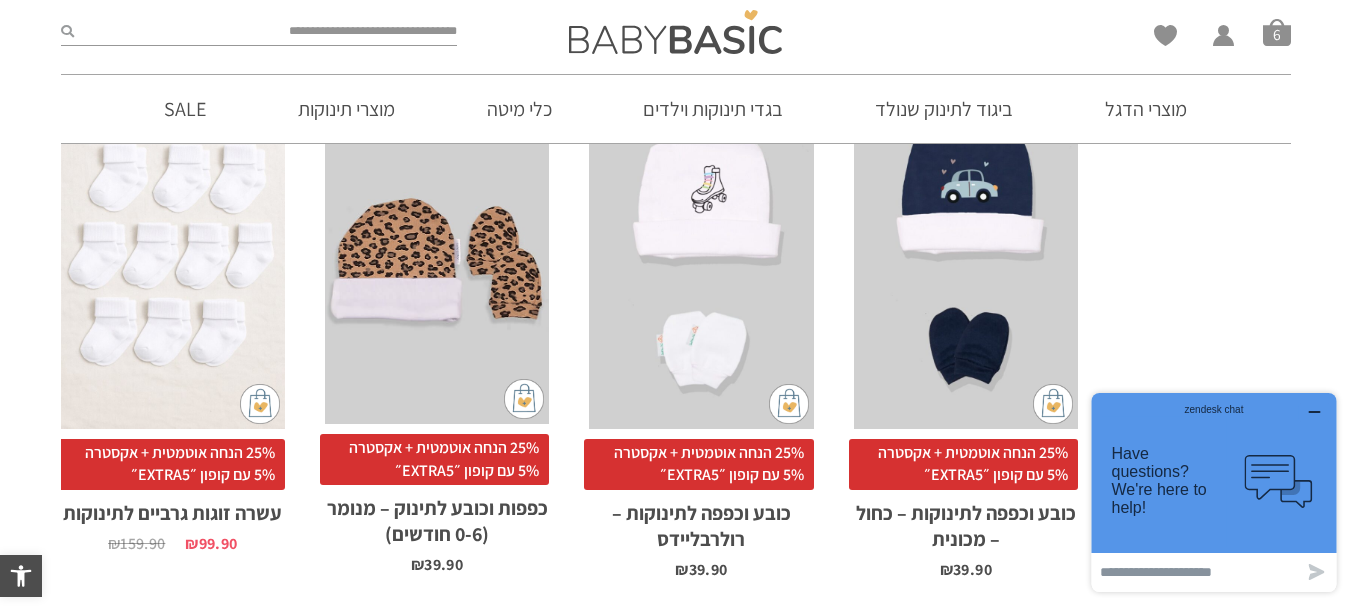 click on "x
הוספה לסל" at bounding box center [437, 258] 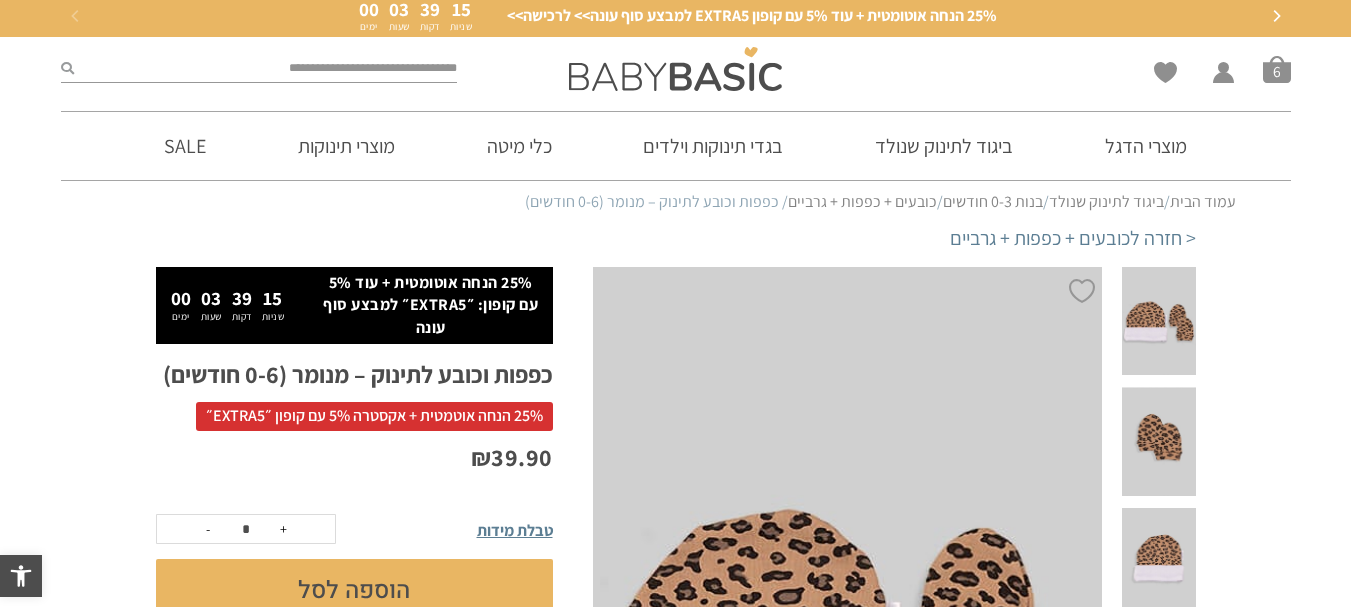 scroll, scrollTop: 35, scrollLeft: 0, axis: vertical 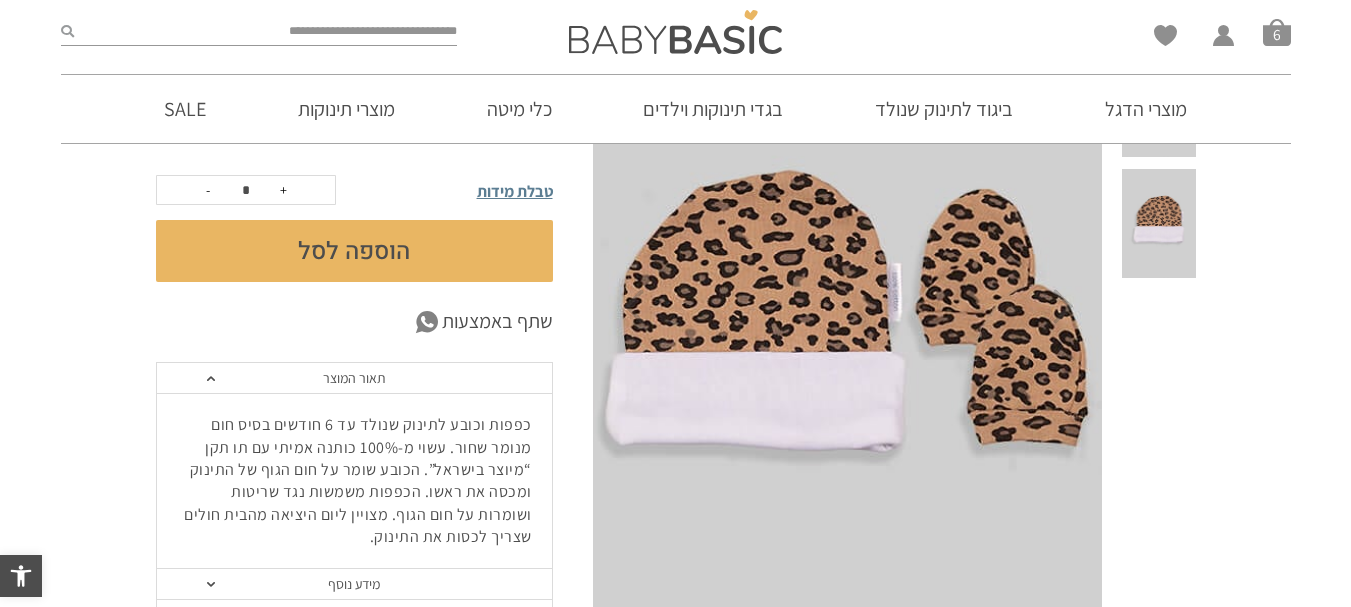 click on "הוספה לסל" at bounding box center [354, 251] 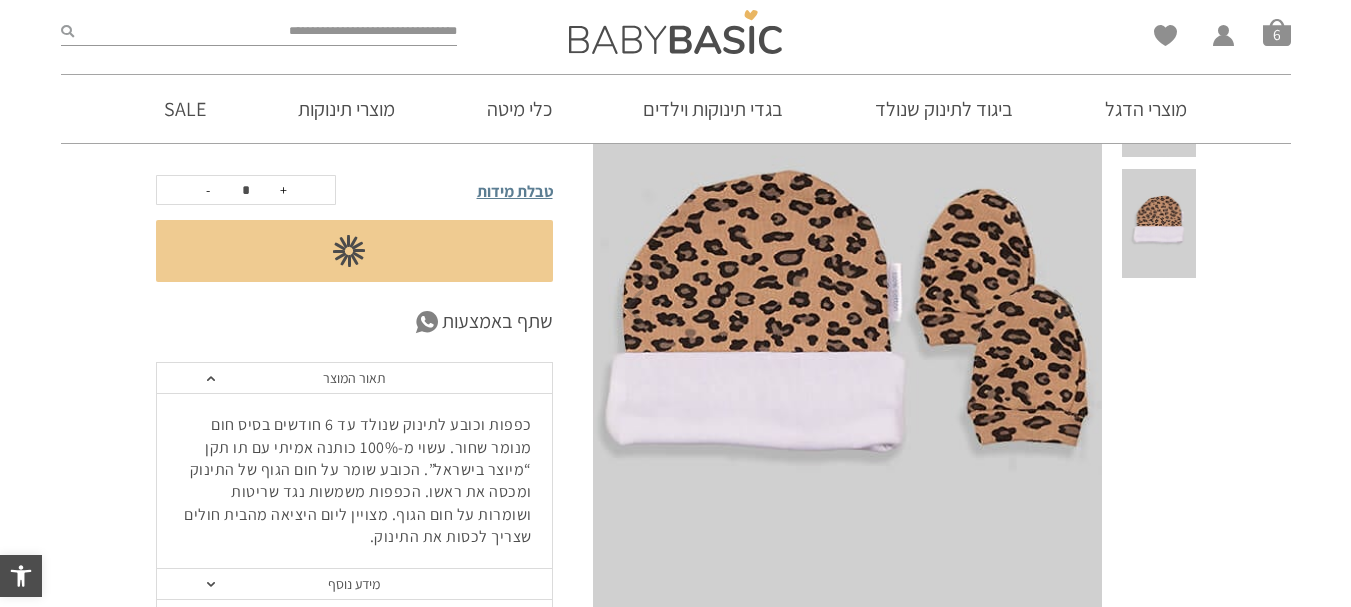 scroll, scrollTop: 0, scrollLeft: 0, axis: both 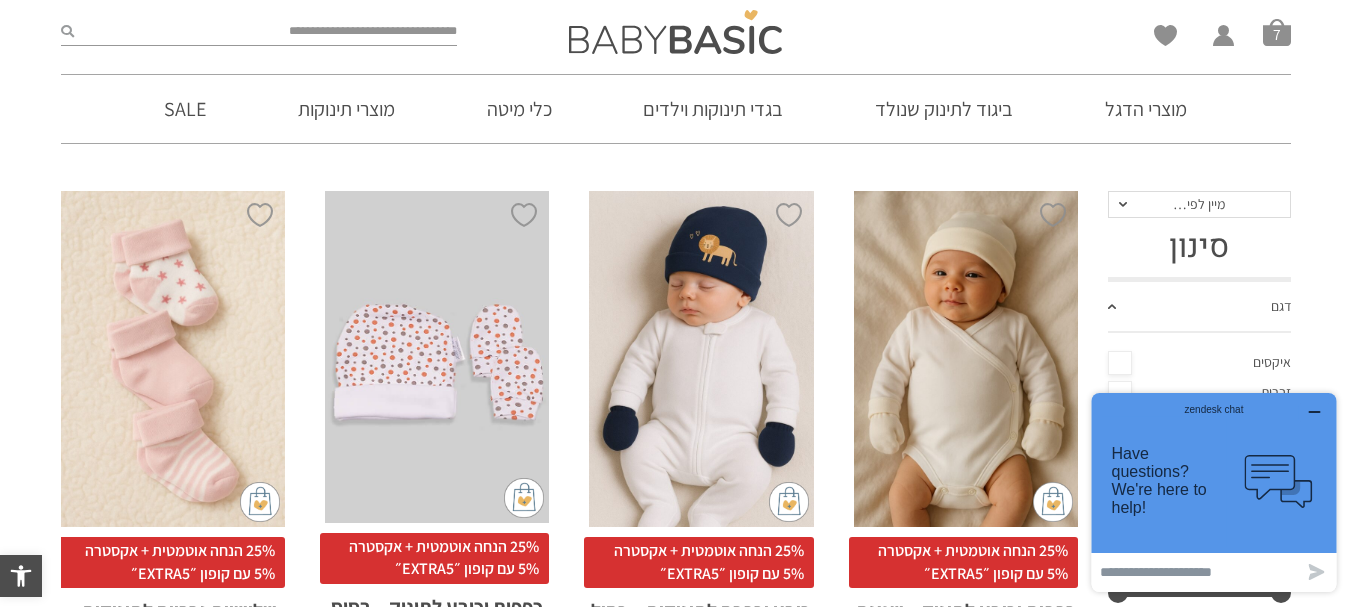 click on "x
הוספה לסל" at bounding box center [437, 357] 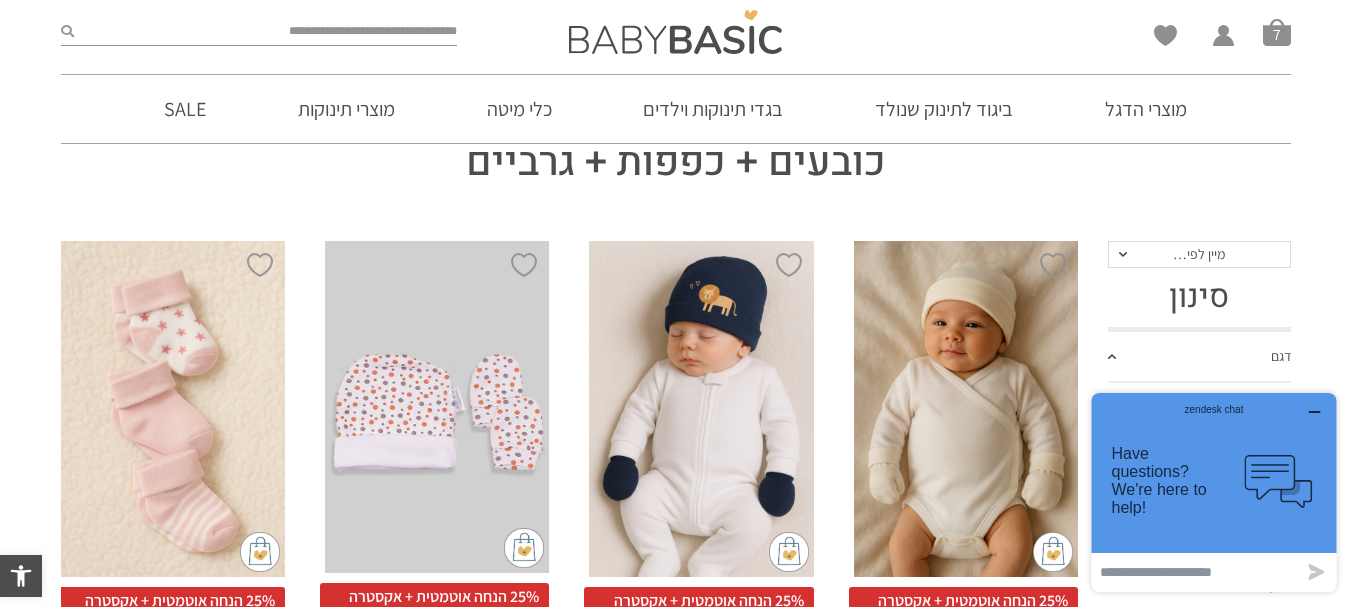 click on "x
הוספה לסל" at bounding box center [437, 407] 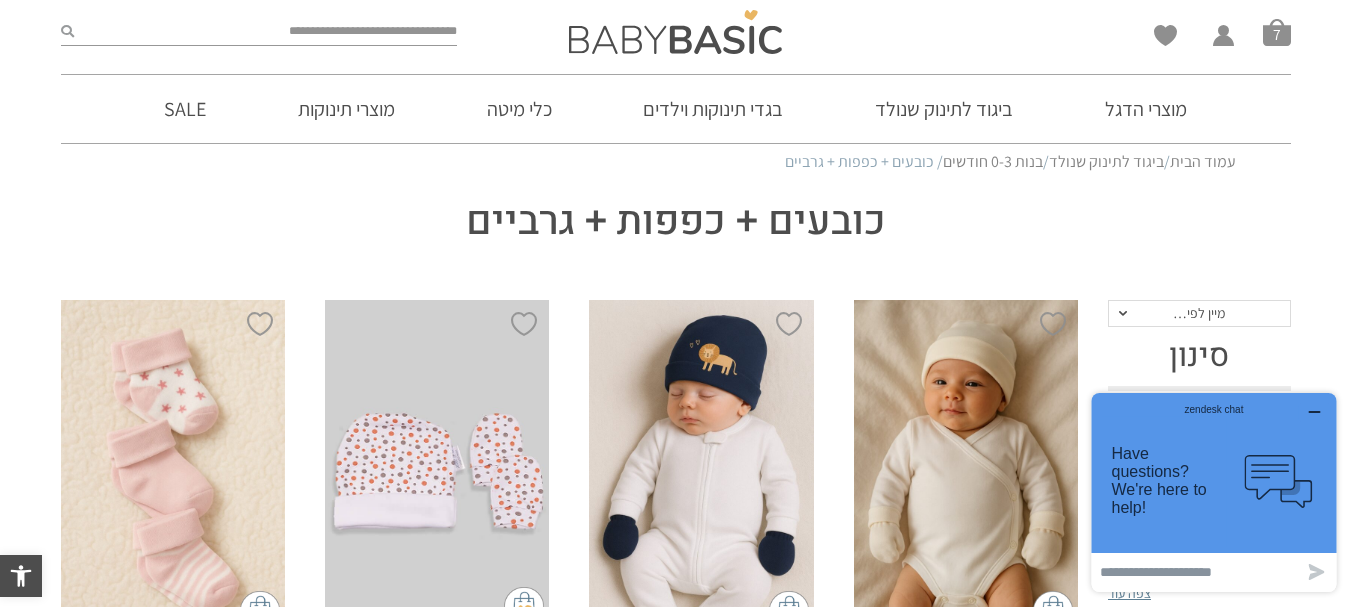 click on "x
הוספה לסל" at bounding box center [437, 466] 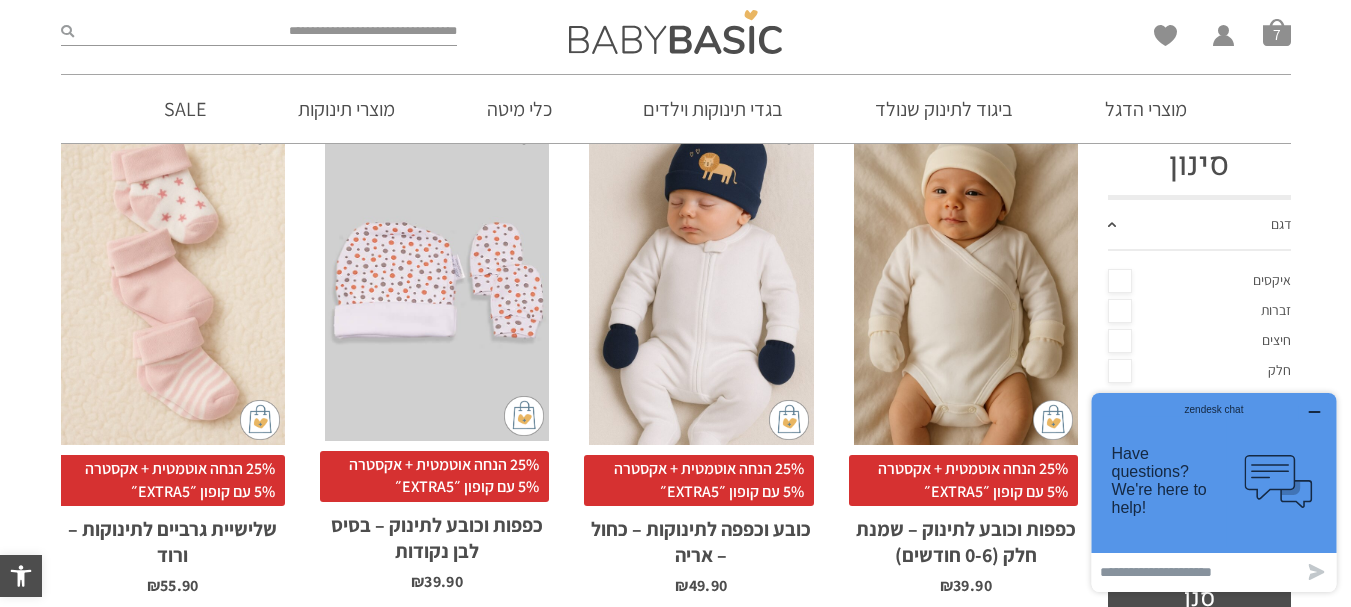 scroll, scrollTop: 237, scrollLeft: 0, axis: vertical 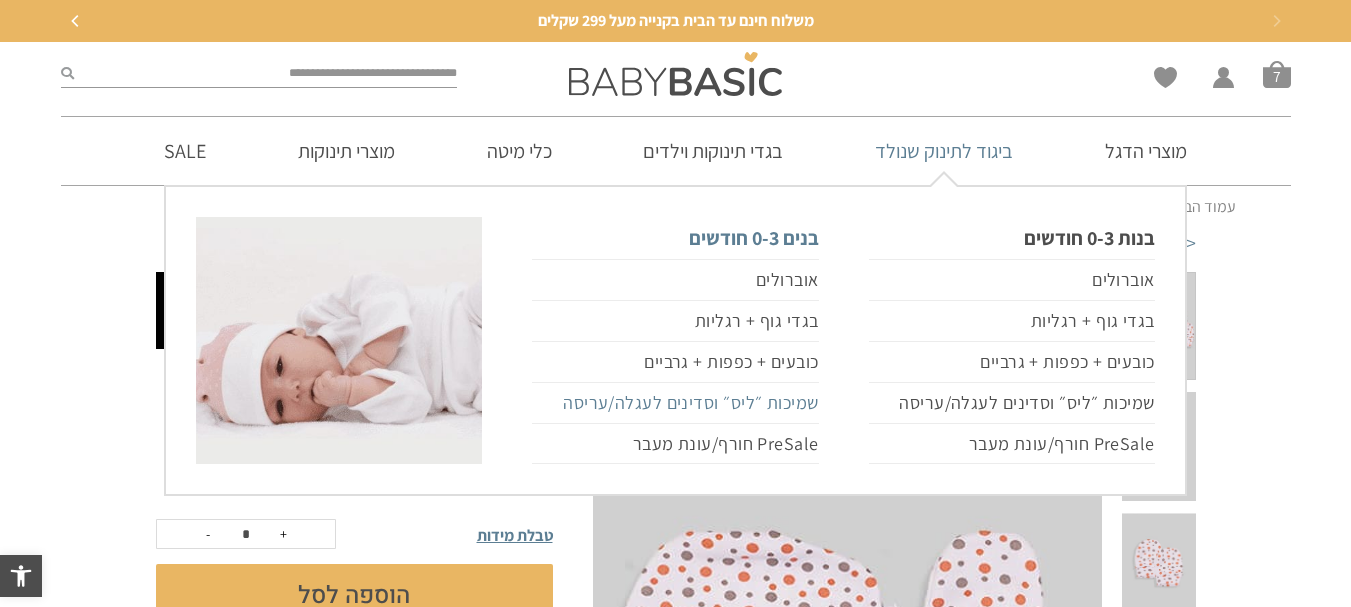 click on "שמיכות ״ליס״ וסדינים לעגלה/עריסה" at bounding box center (675, 403) 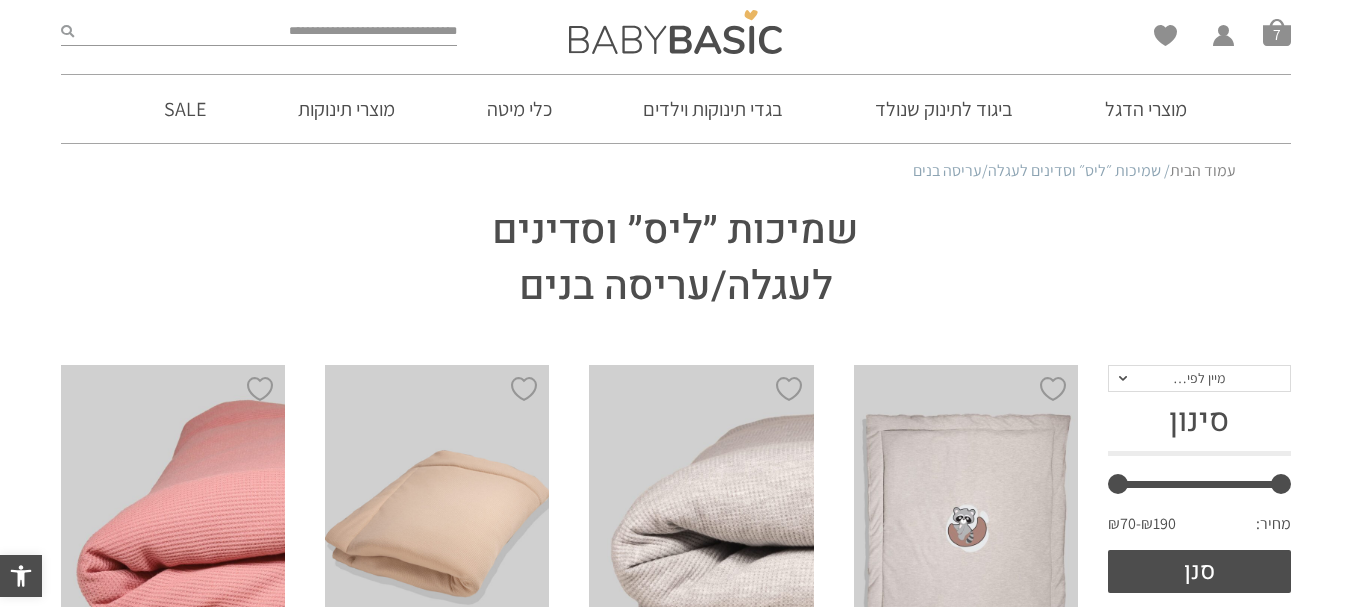 scroll, scrollTop: 294, scrollLeft: 0, axis: vertical 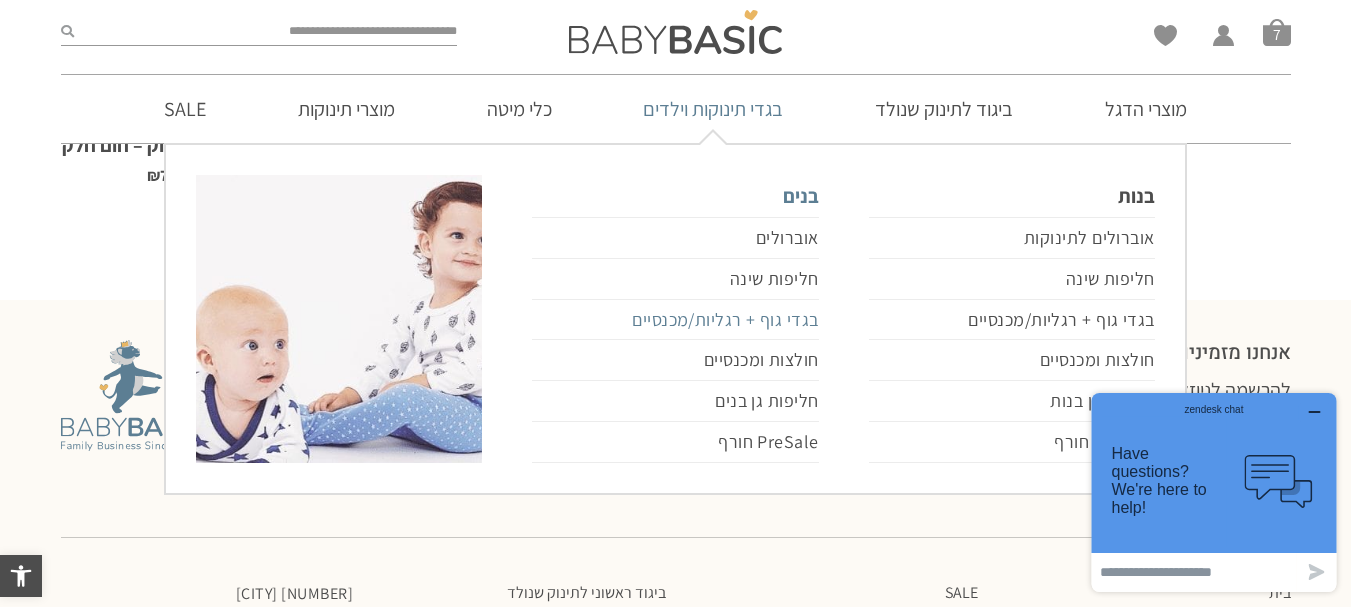 click on "בגדי גוף + רגליות/מכנסיים" at bounding box center (675, 320) 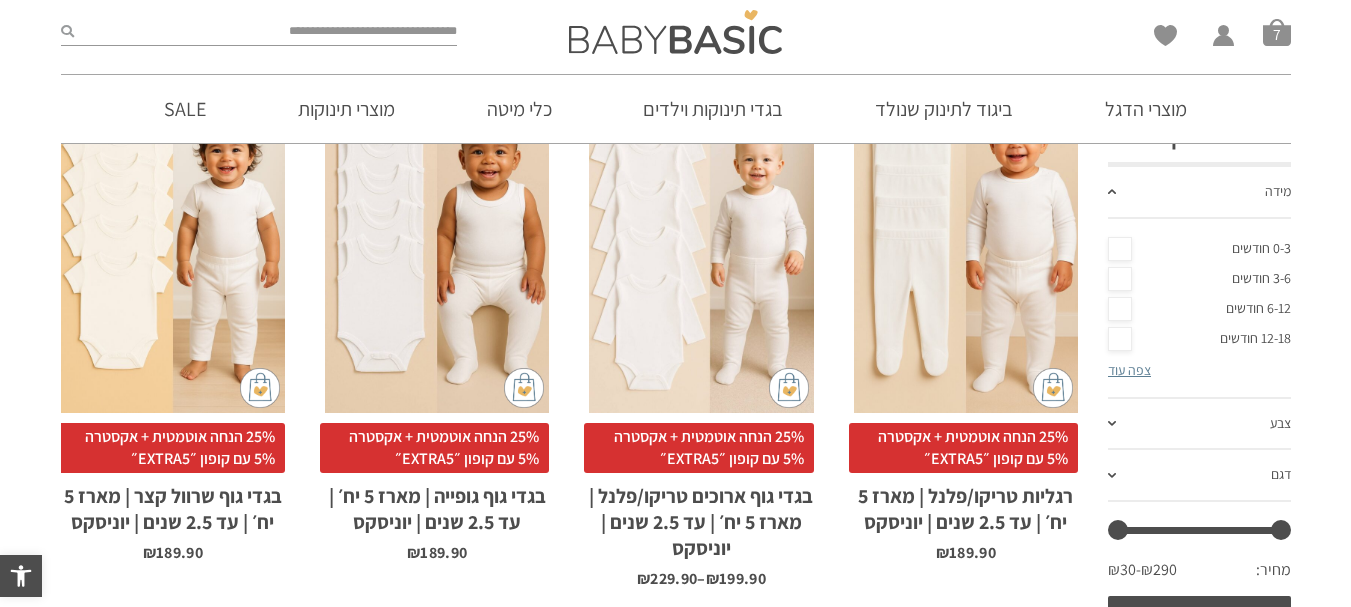 scroll, scrollTop: 378, scrollLeft: 0, axis: vertical 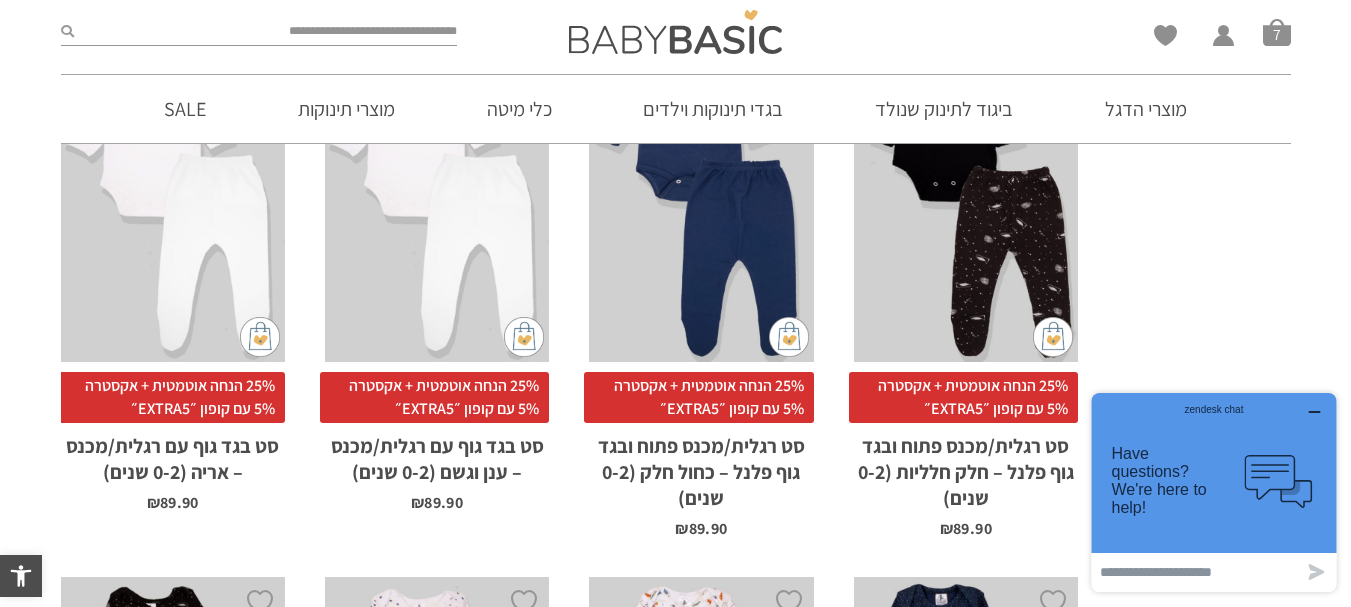 click on "x
בחירת מידה
0-3m
3-6m
6-12m
12-18m
18-24m
24-30m" at bounding box center [173, 194] 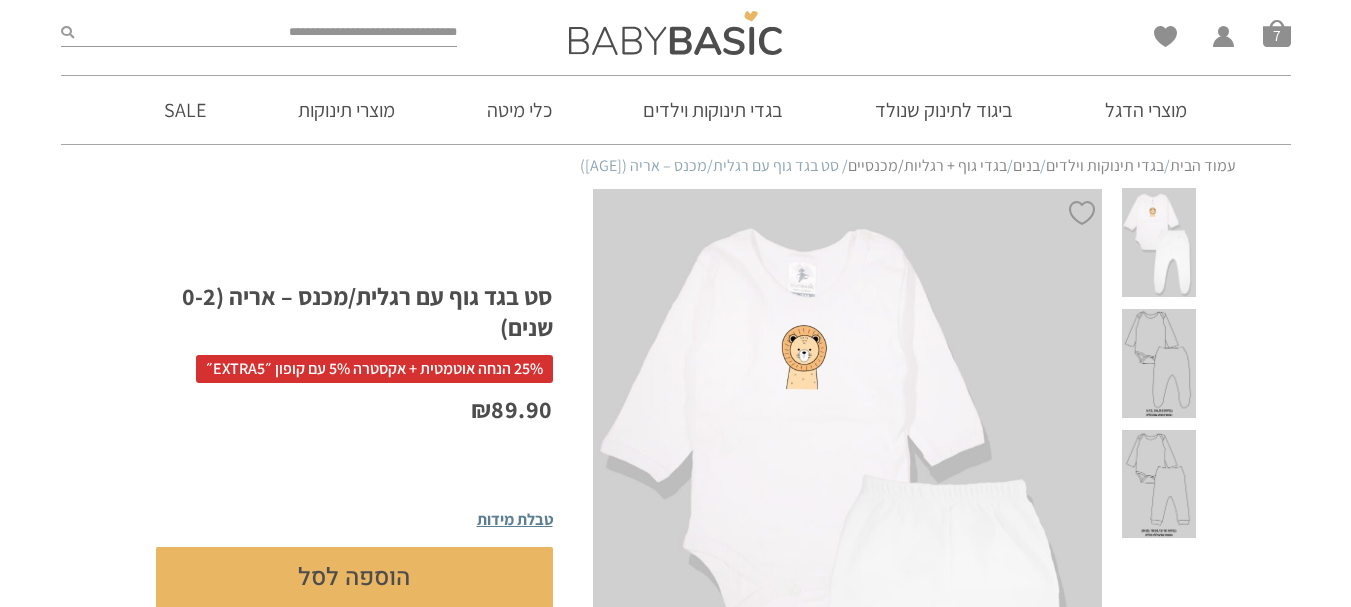 scroll, scrollTop: 0, scrollLeft: 0, axis: both 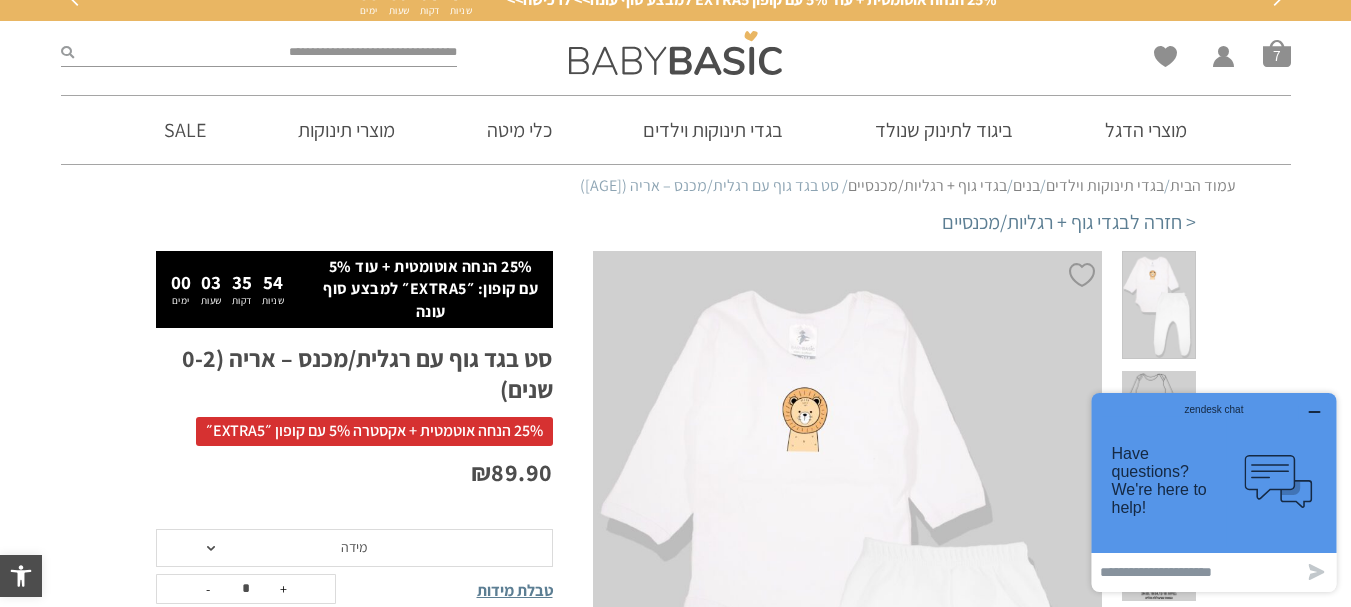 click at bounding box center (1158, 425) 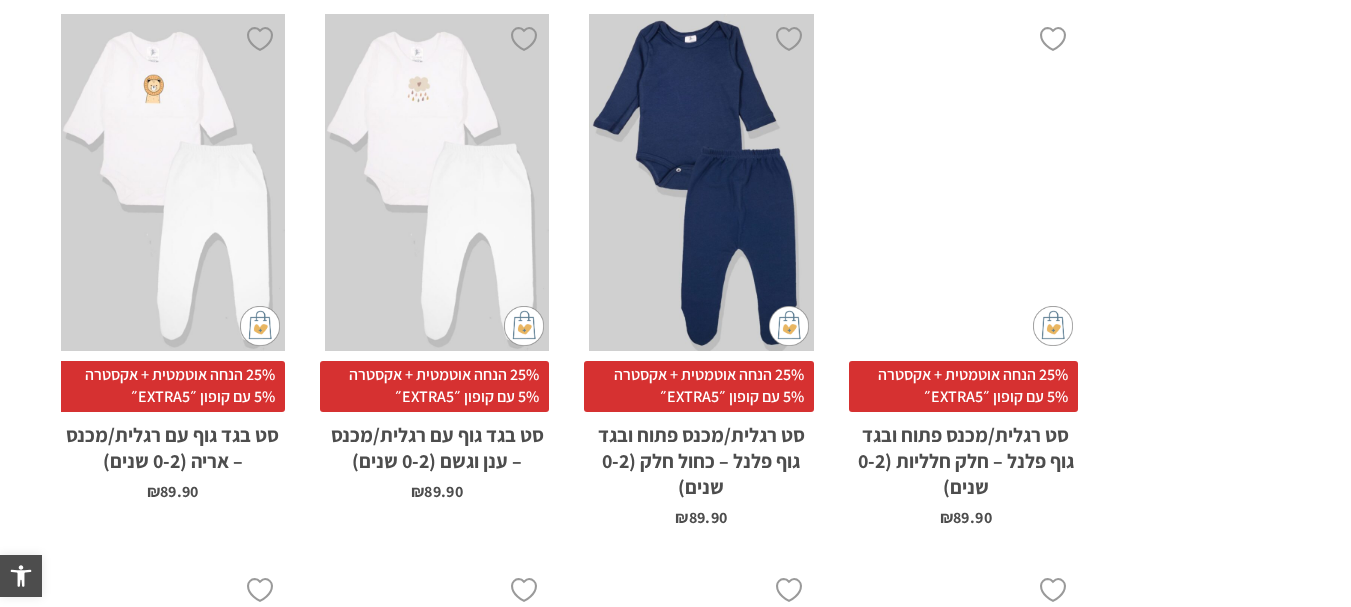 scroll, scrollTop: 3450, scrollLeft: 0, axis: vertical 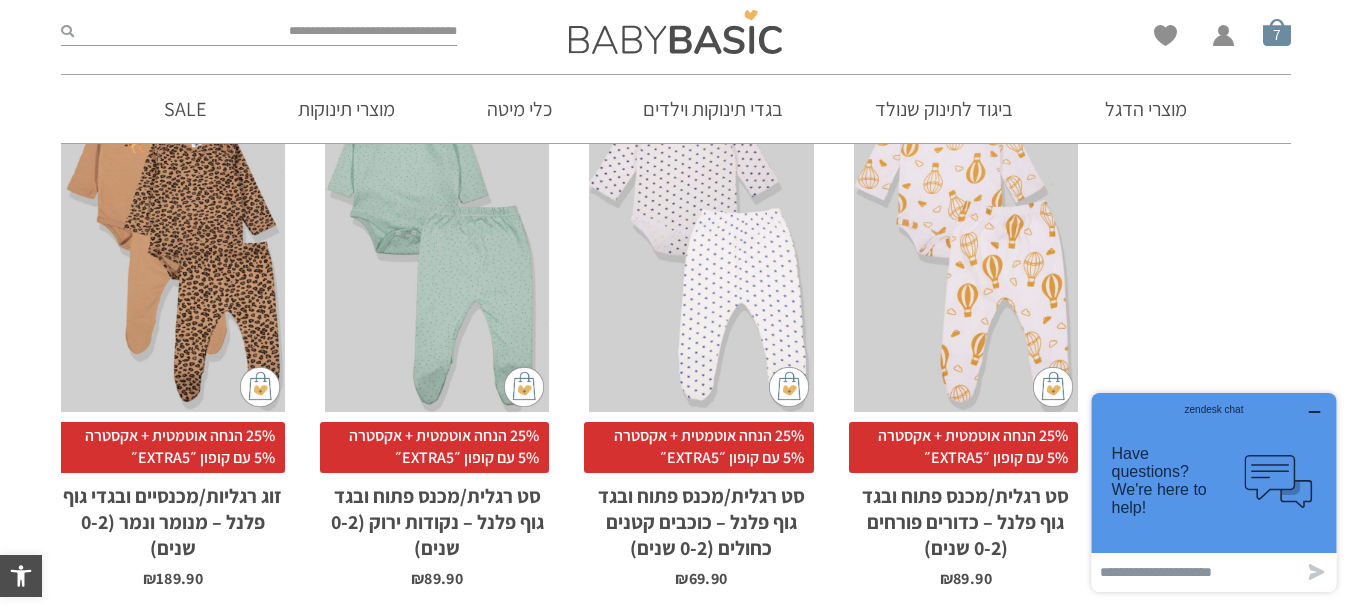 click on "סל קניות" at bounding box center [1277, 32] 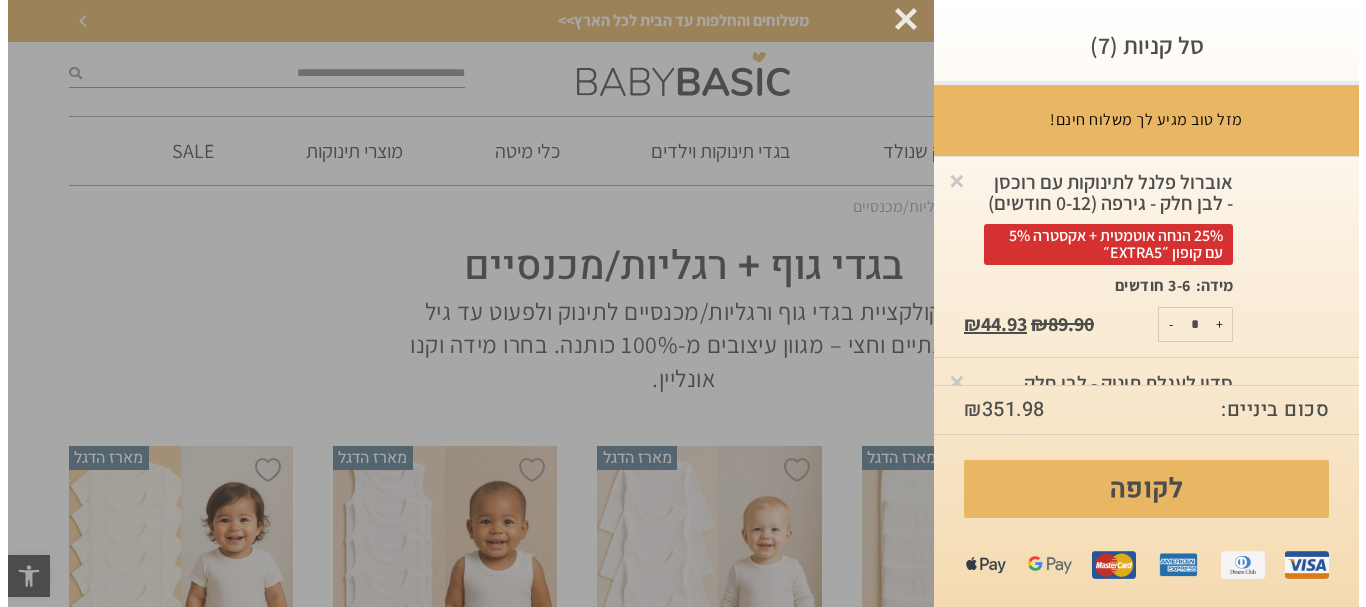 scroll, scrollTop: 0, scrollLeft: 0, axis: both 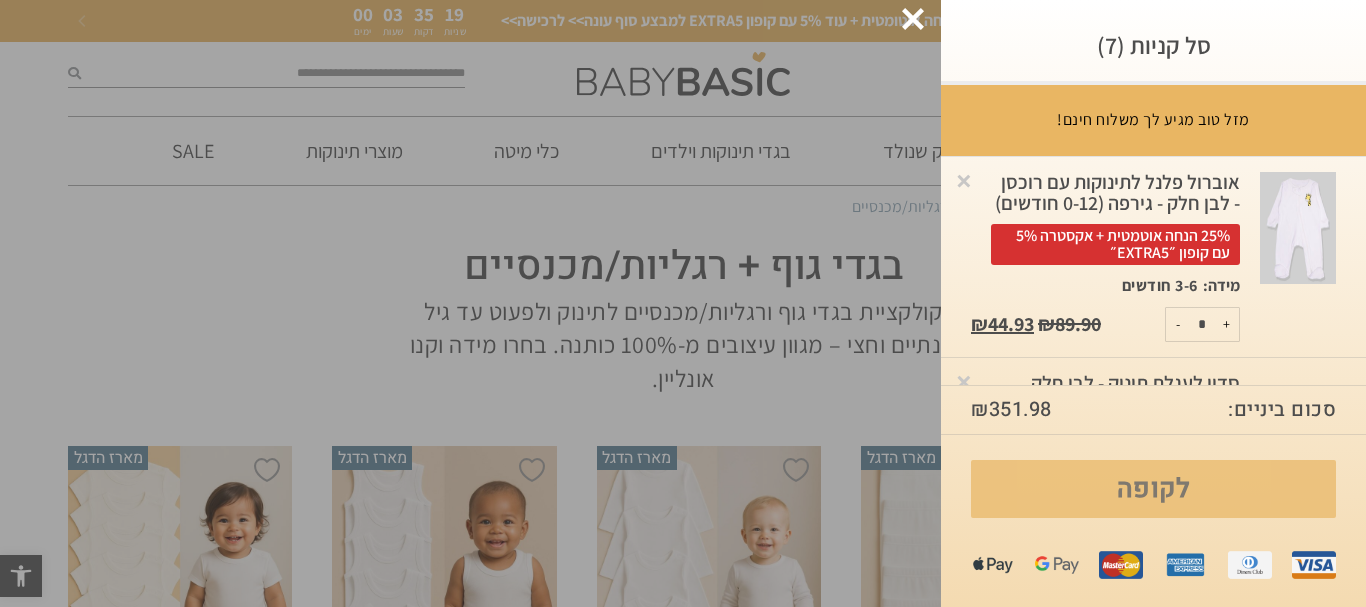 click on "לקופה" at bounding box center (1153, 489) 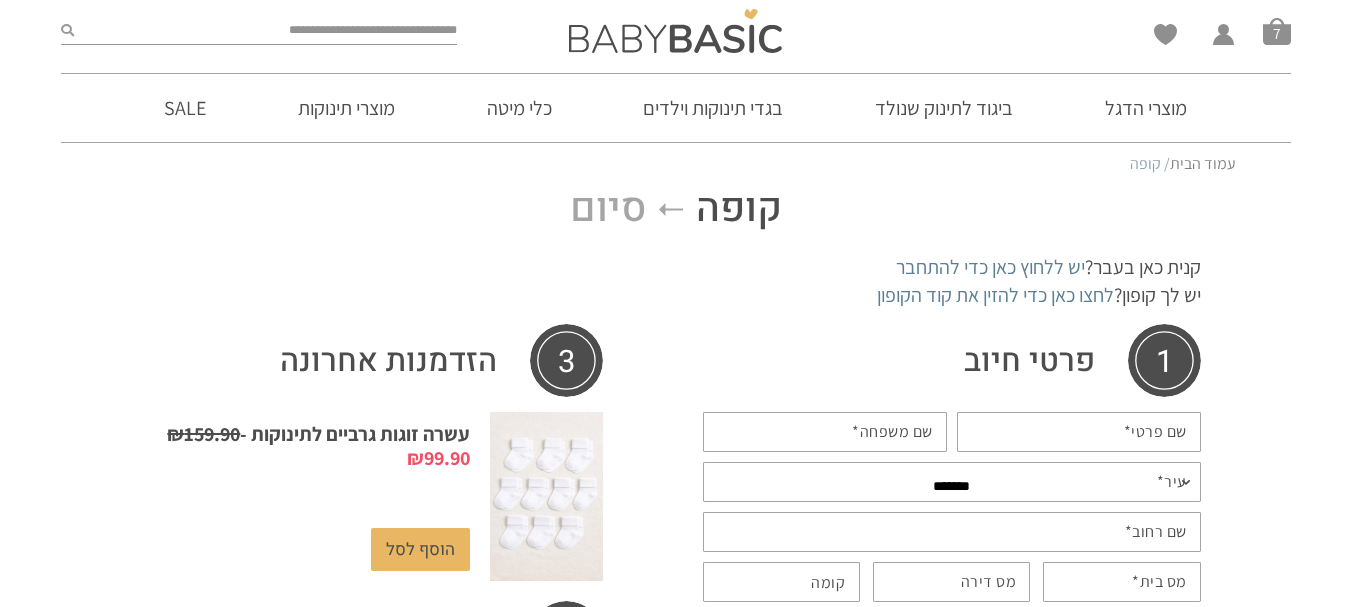 scroll, scrollTop: 67, scrollLeft: 0, axis: vertical 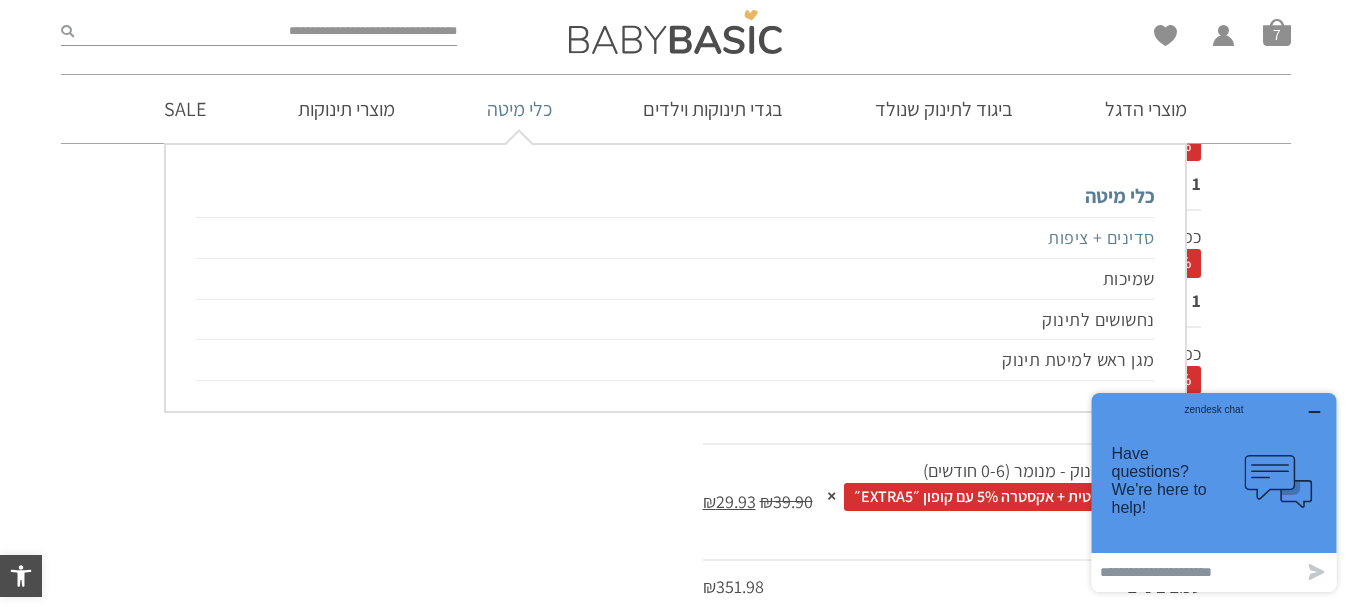 click on "סדינים + ציפות" at bounding box center [675, 238] 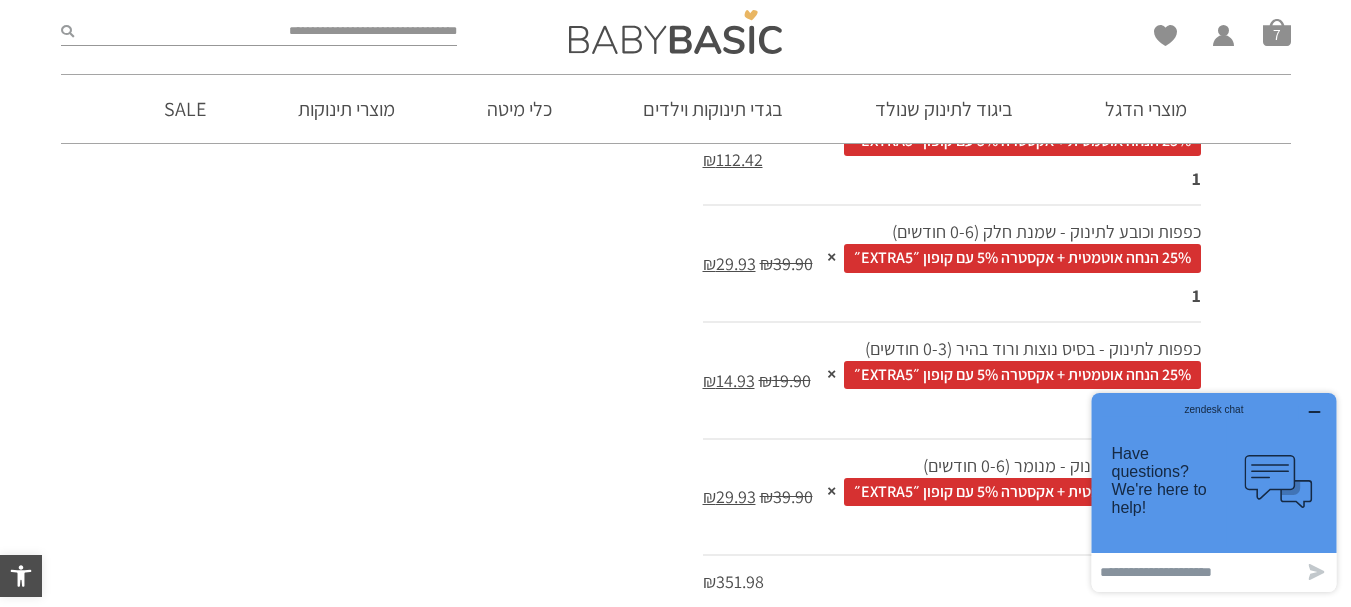 scroll, scrollTop: 1497, scrollLeft: 0, axis: vertical 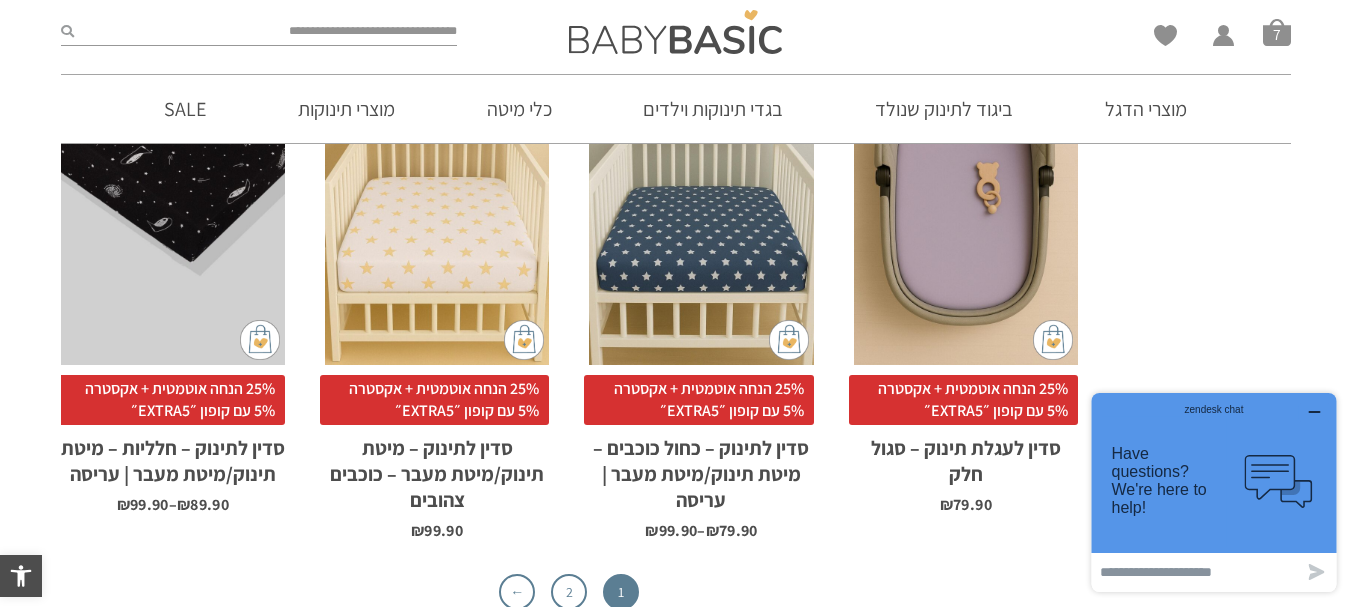 click on "x
הוספה לסל" at bounding box center [966, 196] 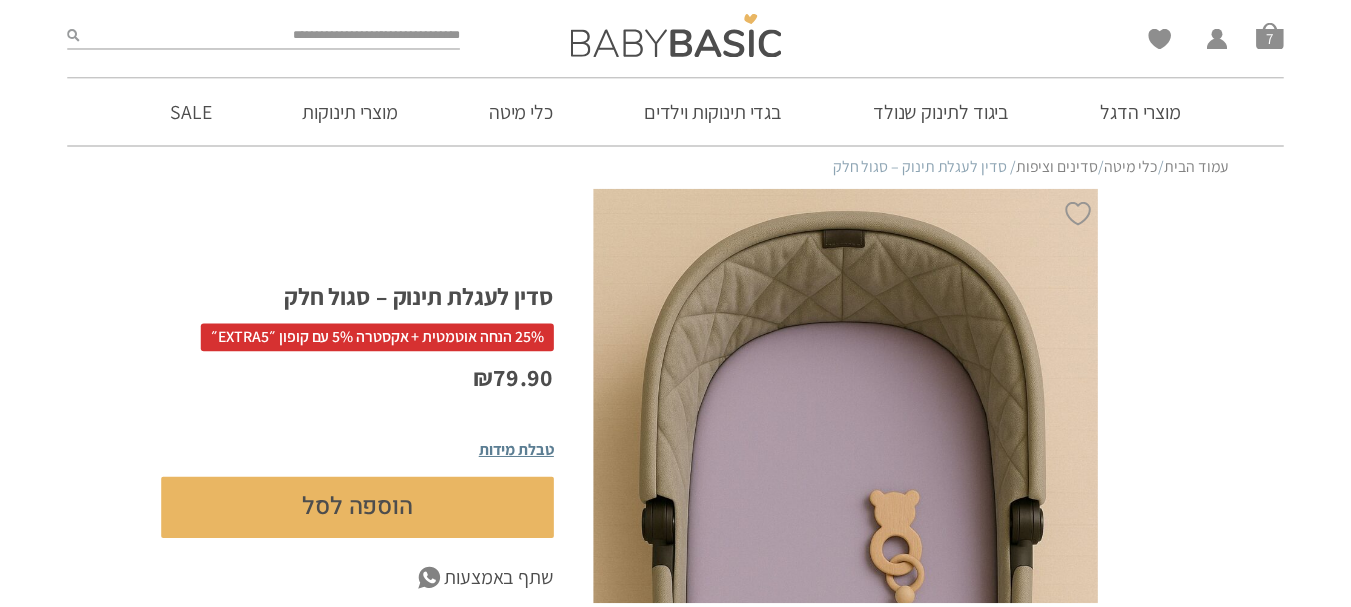 scroll, scrollTop: 0, scrollLeft: 0, axis: both 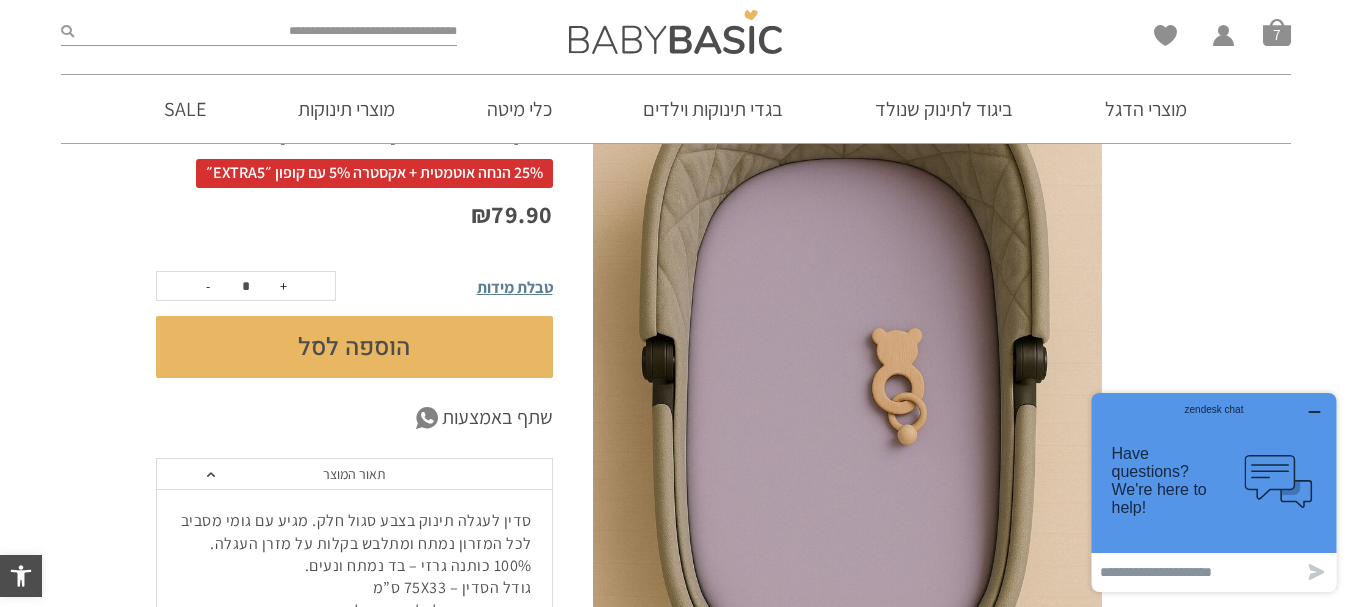 click on "הוספה לסל" at bounding box center (354, 347) 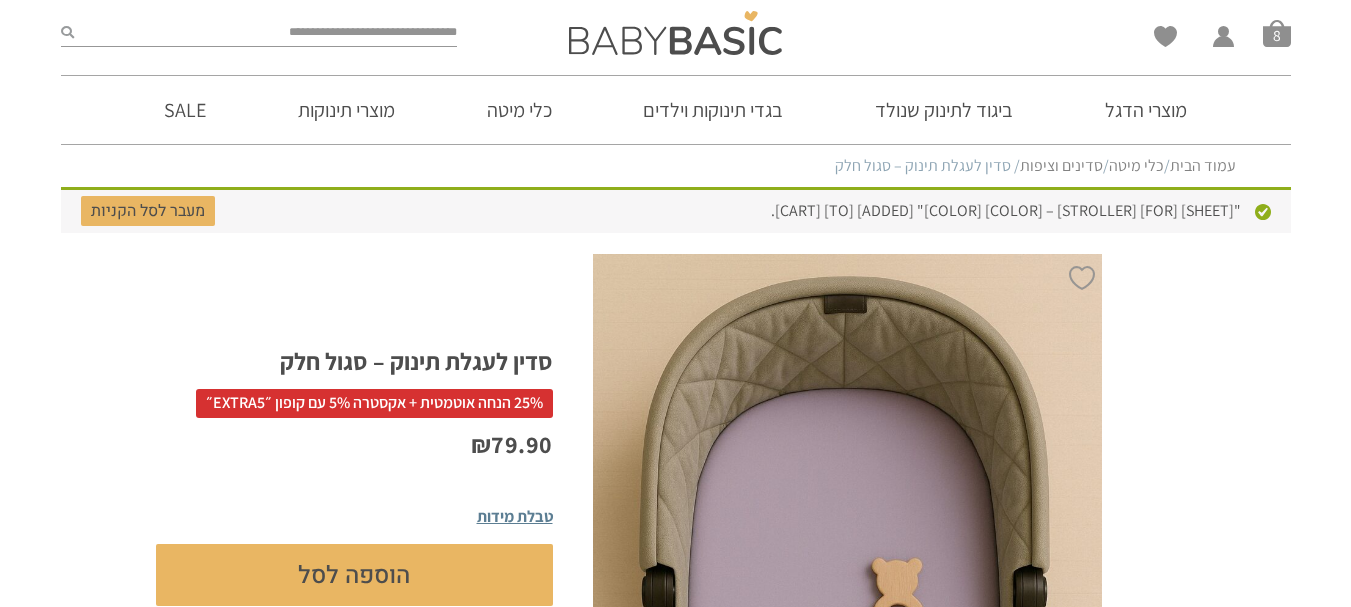 scroll, scrollTop: 0, scrollLeft: 0, axis: both 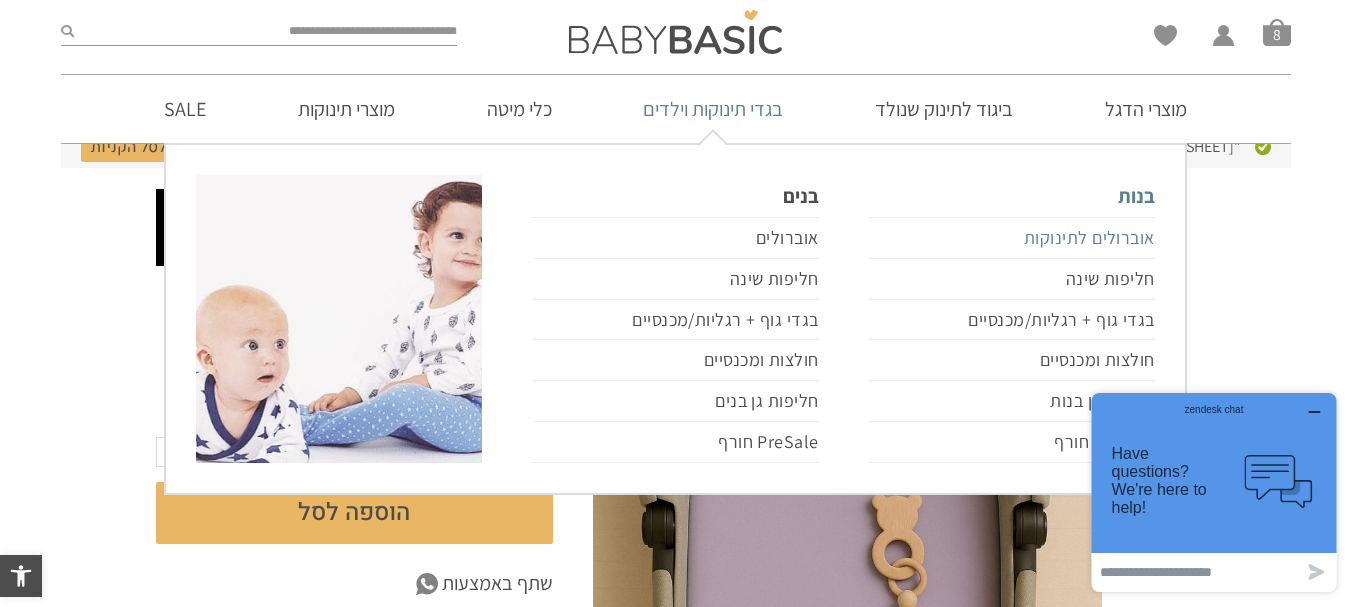 click on "אוברולים לתינוקות" at bounding box center (1012, 238) 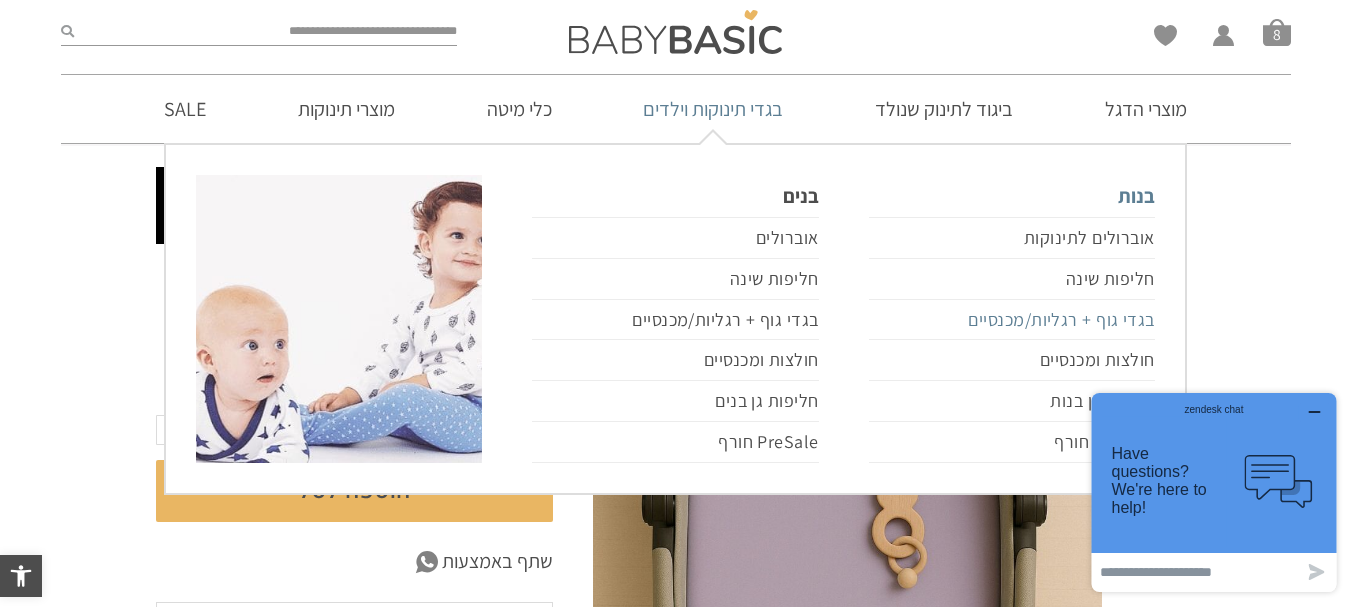 scroll, scrollTop: 140, scrollLeft: 0, axis: vertical 